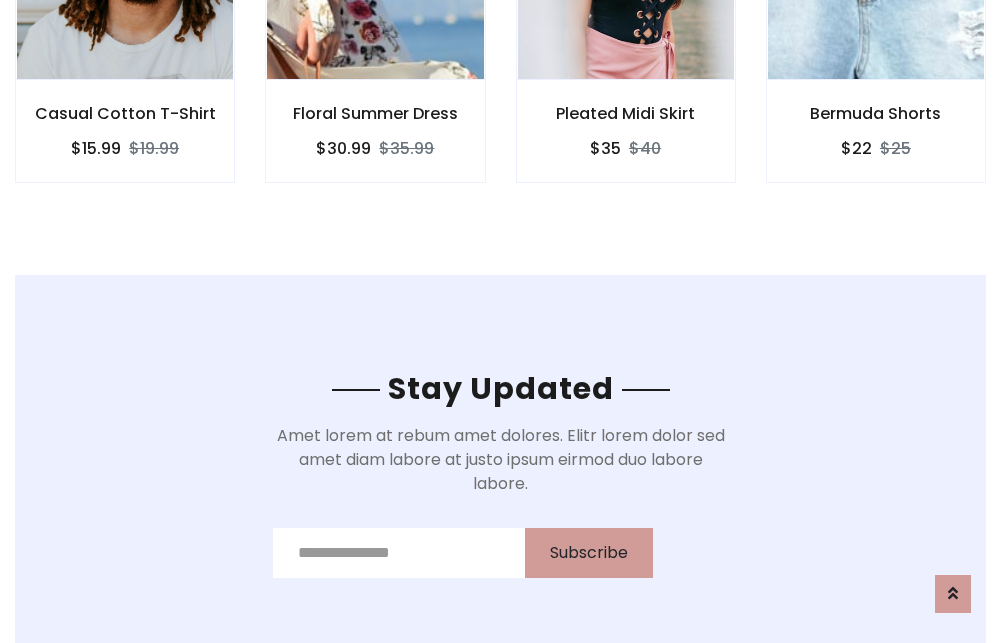 scroll, scrollTop: 3012, scrollLeft: 0, axis: vertical 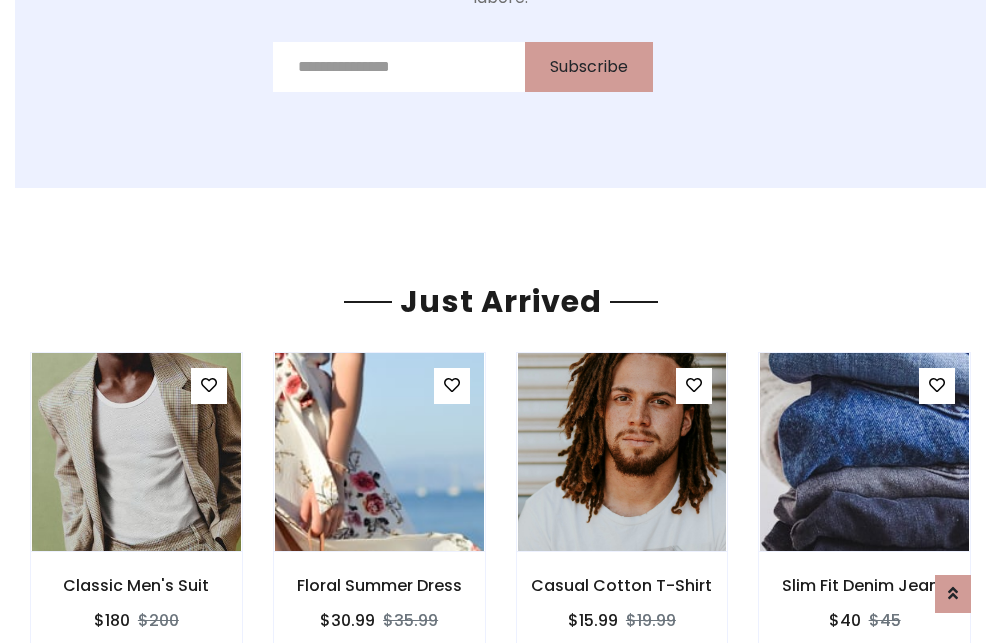 click on "Pleated Midi Skirt
$35
$40" at bounding box center [626, -441] 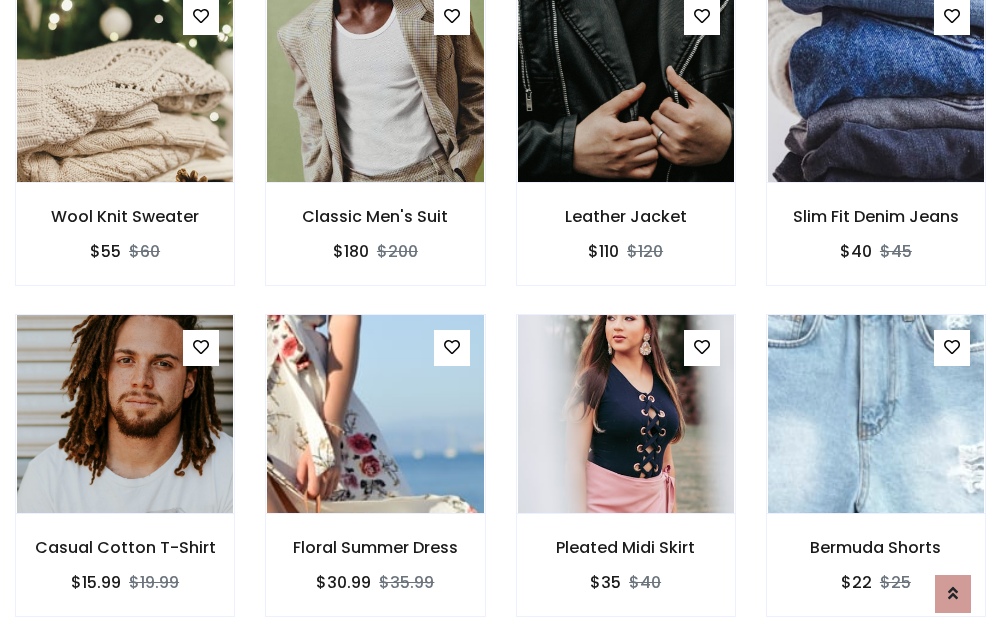 click on "Pleated Midi Skirt
$35
$40" at bounding box center [626, 479] 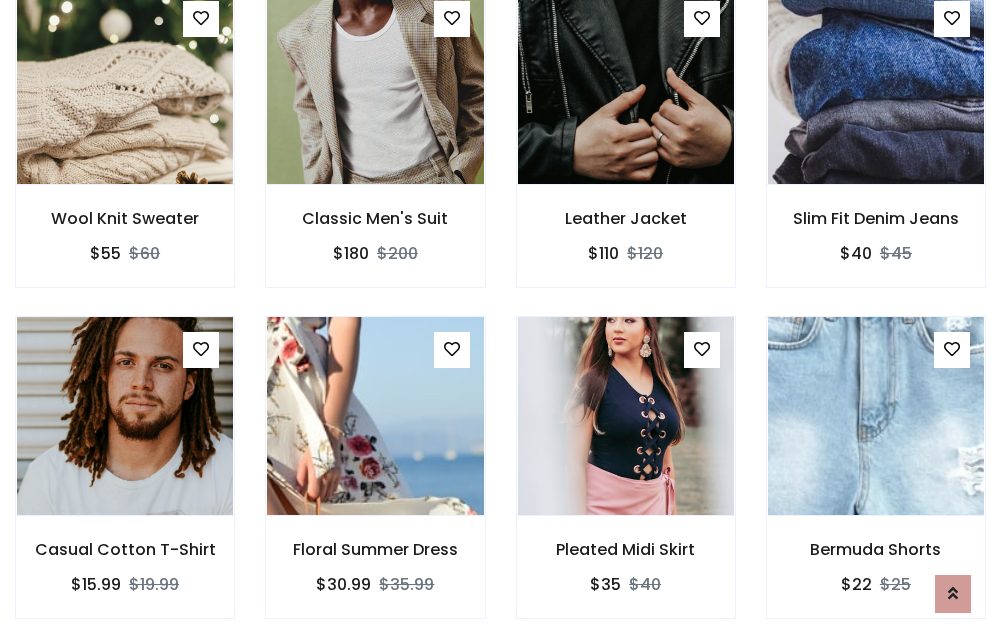 click on "Pleated Midi Skirt
$35
$40" at bounding box center (626, 481) 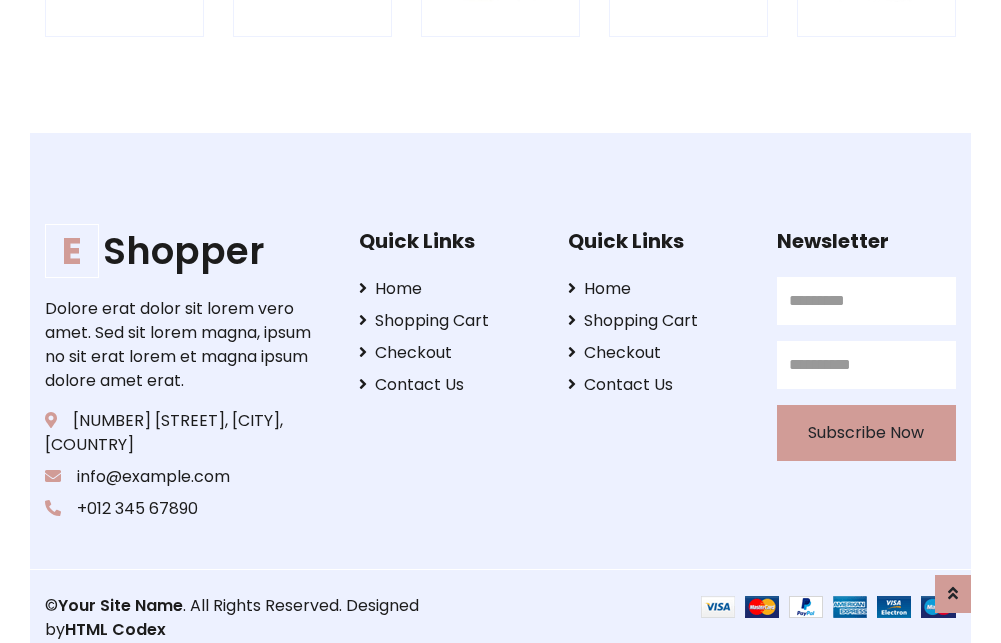scroll, scrollTop: 3807, scrollLeft: 0, axis: vertical 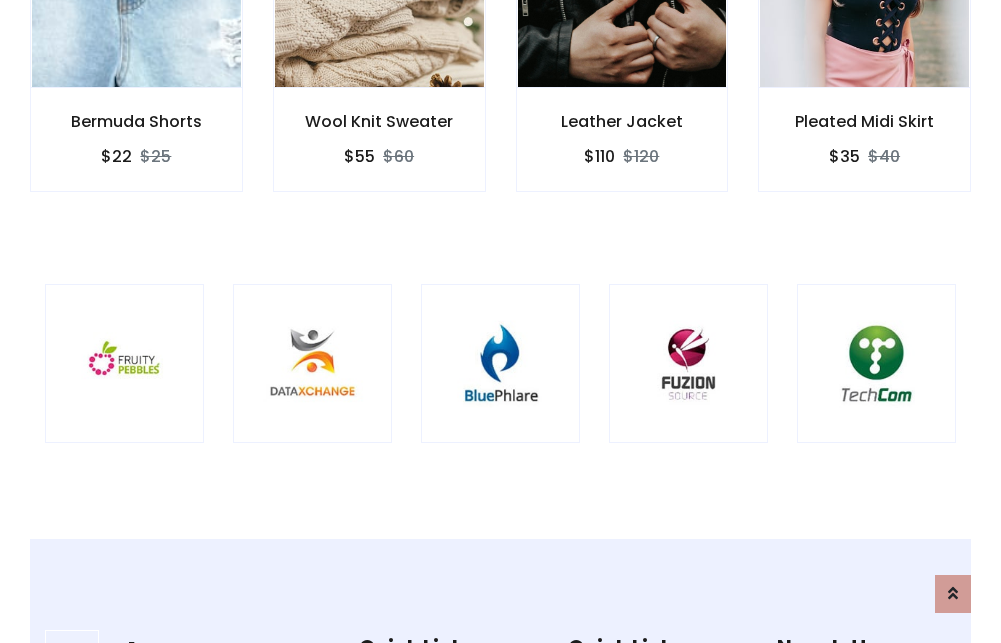 click at bounding box center [500, 363] 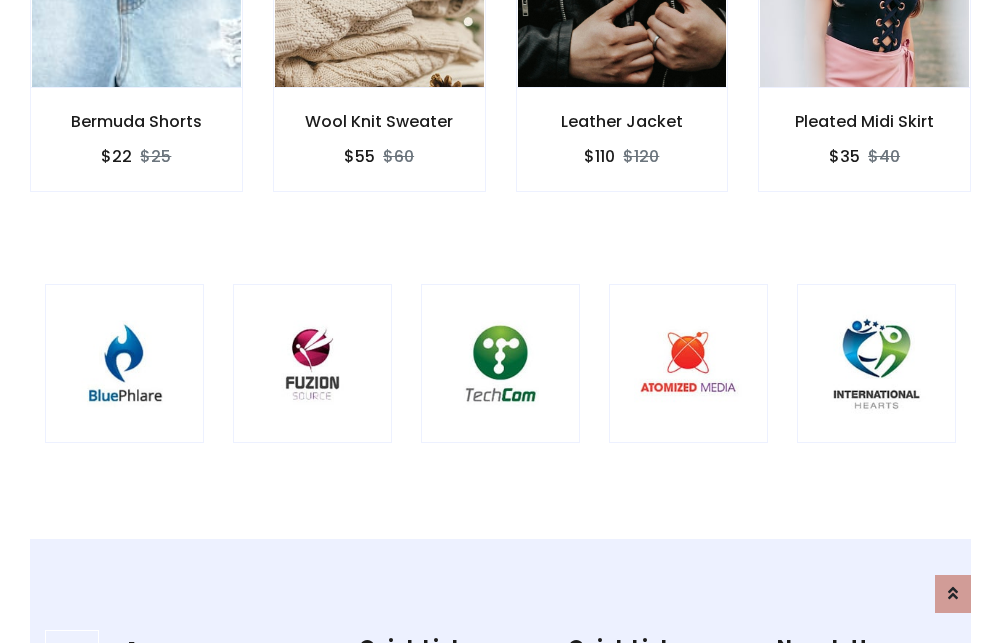 click at bounding box center [500, 363] 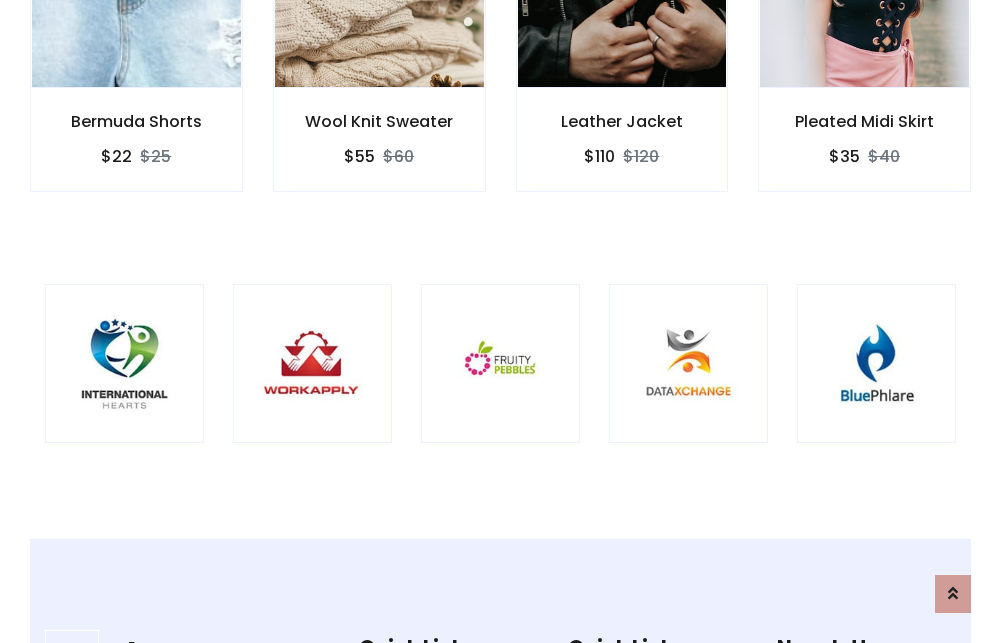 click at bounding box center [500, 363] 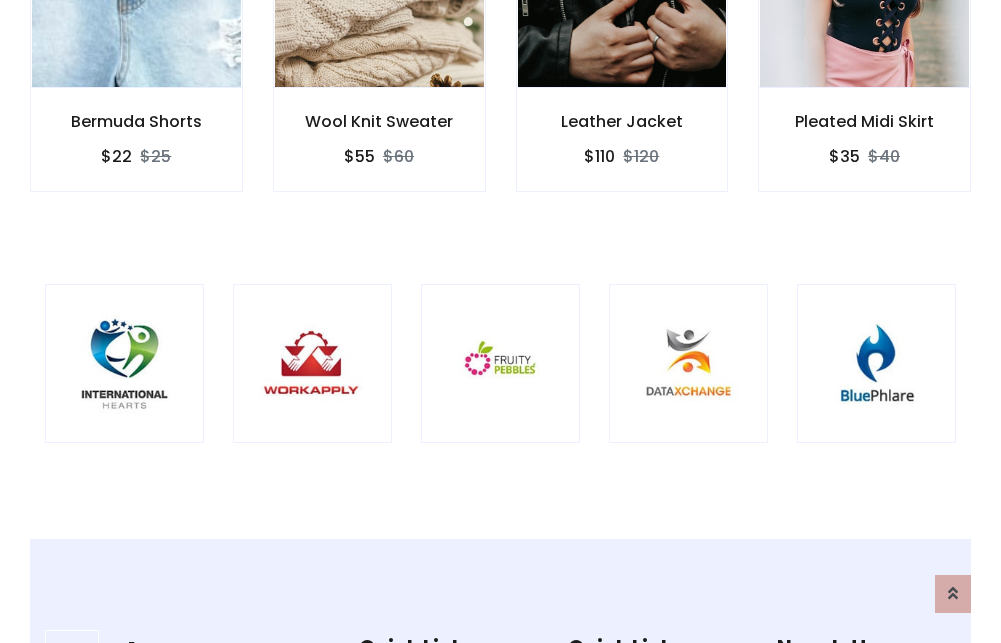 scroll, scrollTop: 0, scrollLeft: 0, axis: both 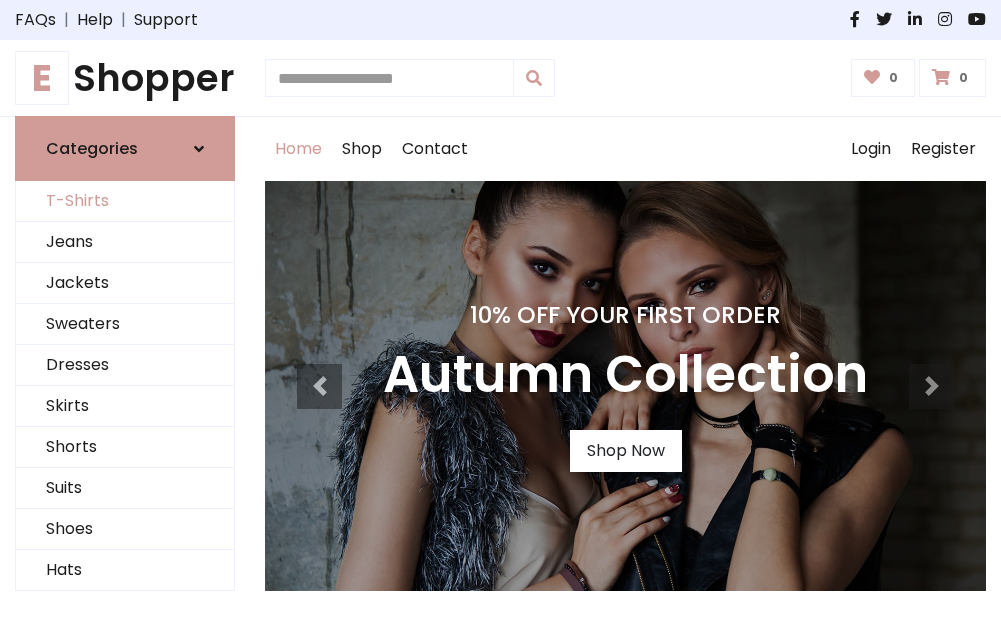 click on "T-Shirts" at bounding box center (125, 201) 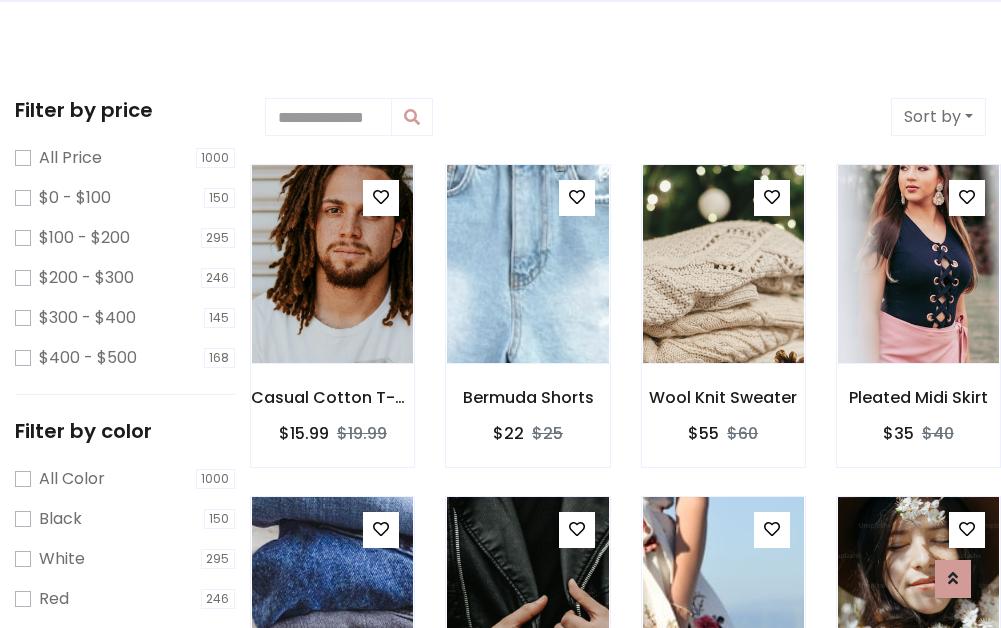 scroll, scrollTop: 0, scrollLeft: 0, axis: both 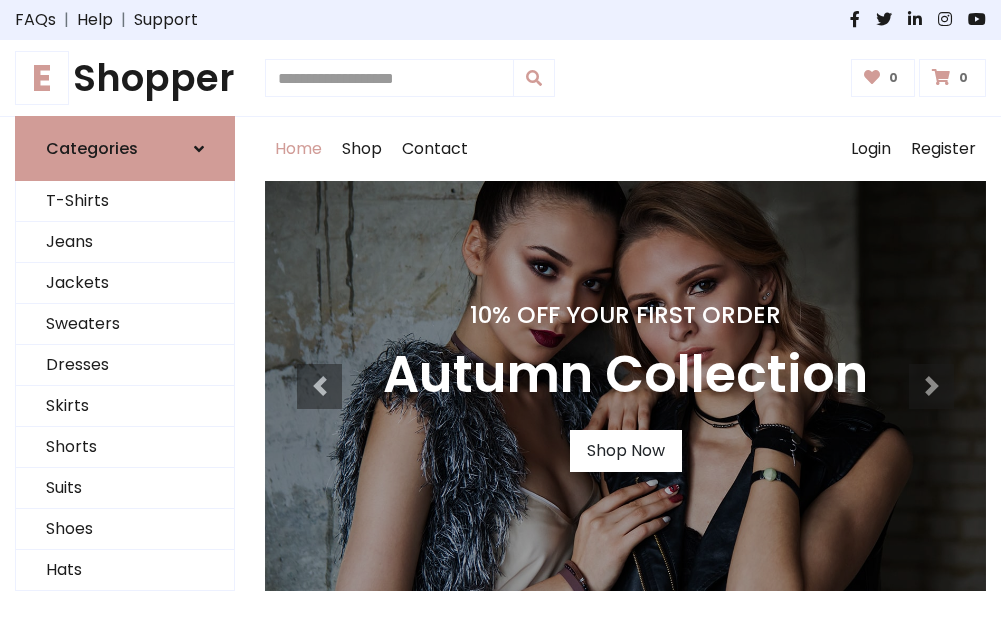 click on "E Shopper" at bounding box center [125, 78] 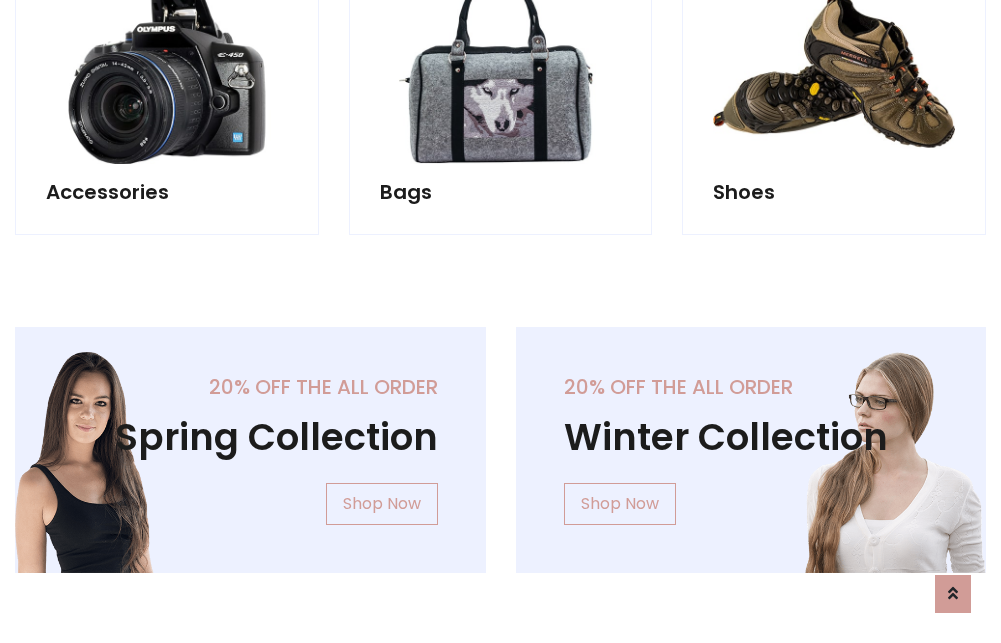 scroll, scrollTop: 1943, scrollLeft: 0, axis: vertical 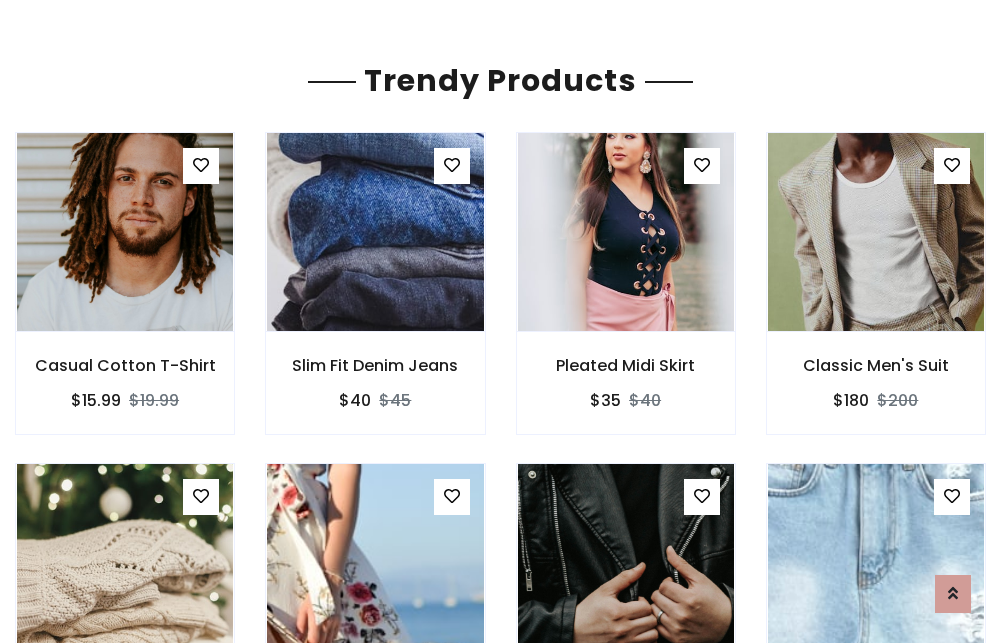 click on "Shop" at bounding box center (362, -1794) 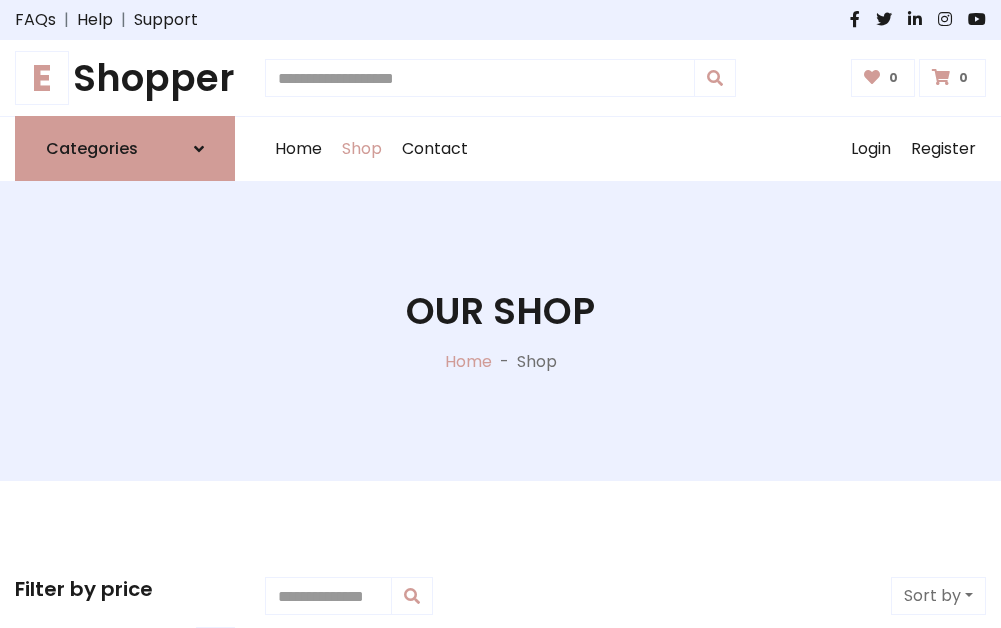 scroll, scrollTop: 0, scrollLeft: 0, axis: both 